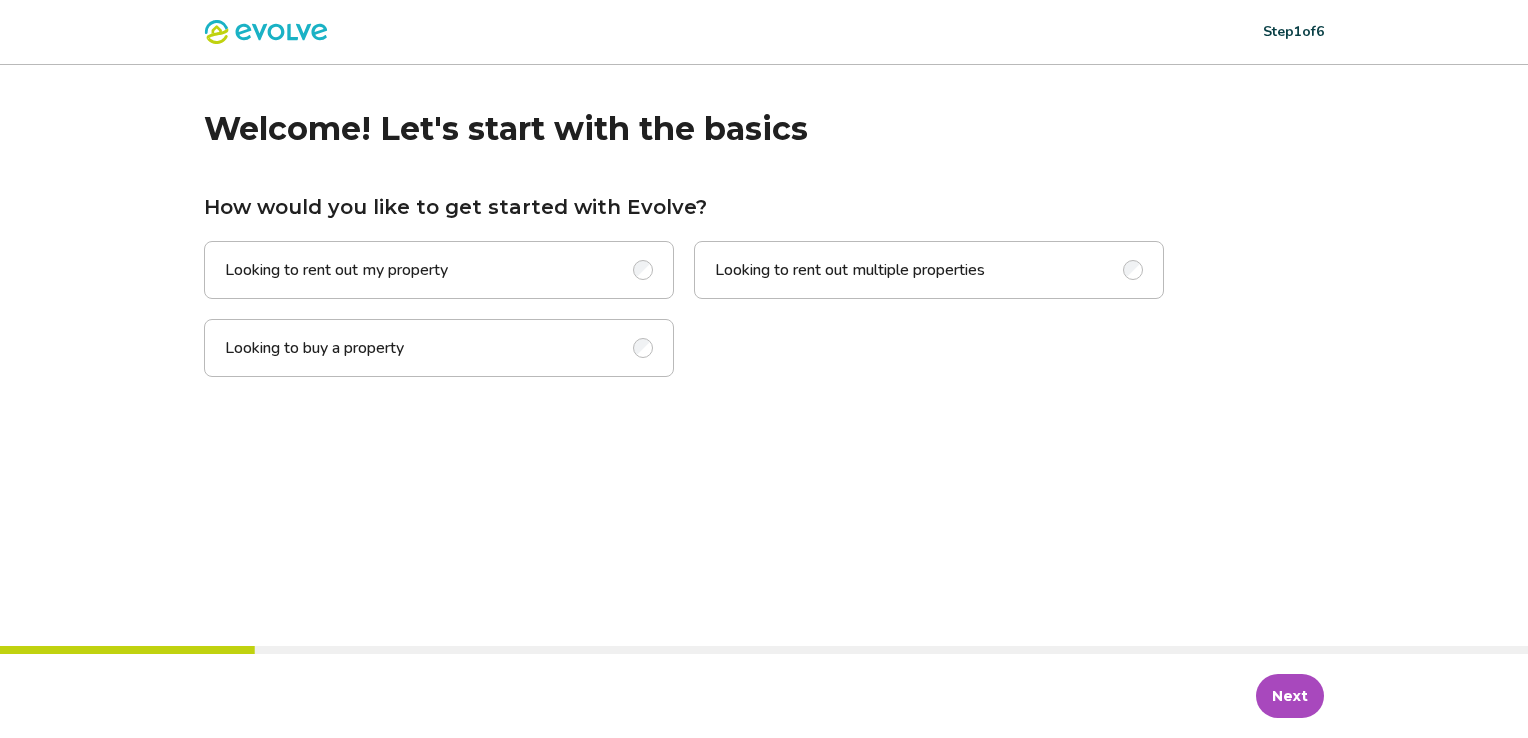 scroll, scrollTop: 0, scrollLeft: 0, axis: both 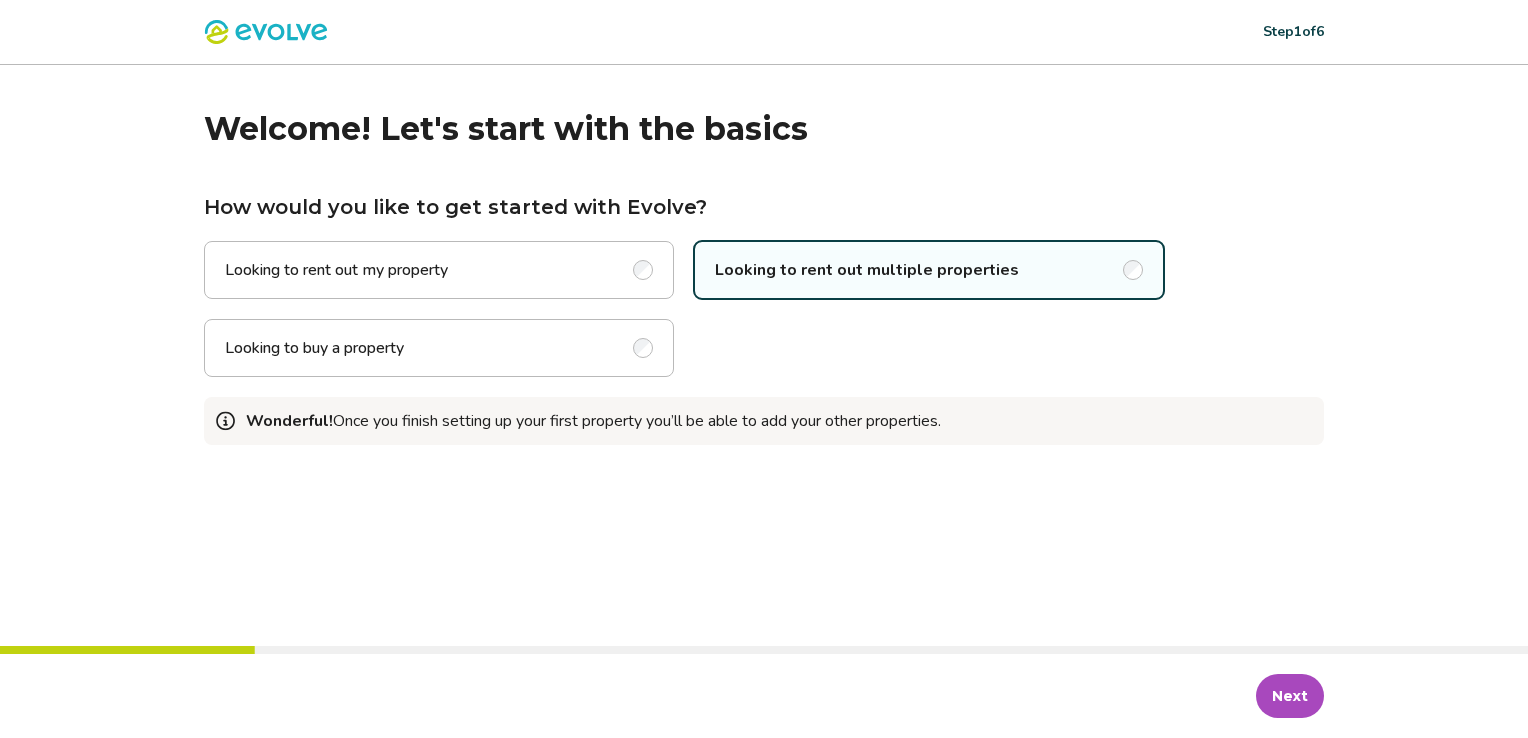 click on "Next" at bounding box center [1290, 696] 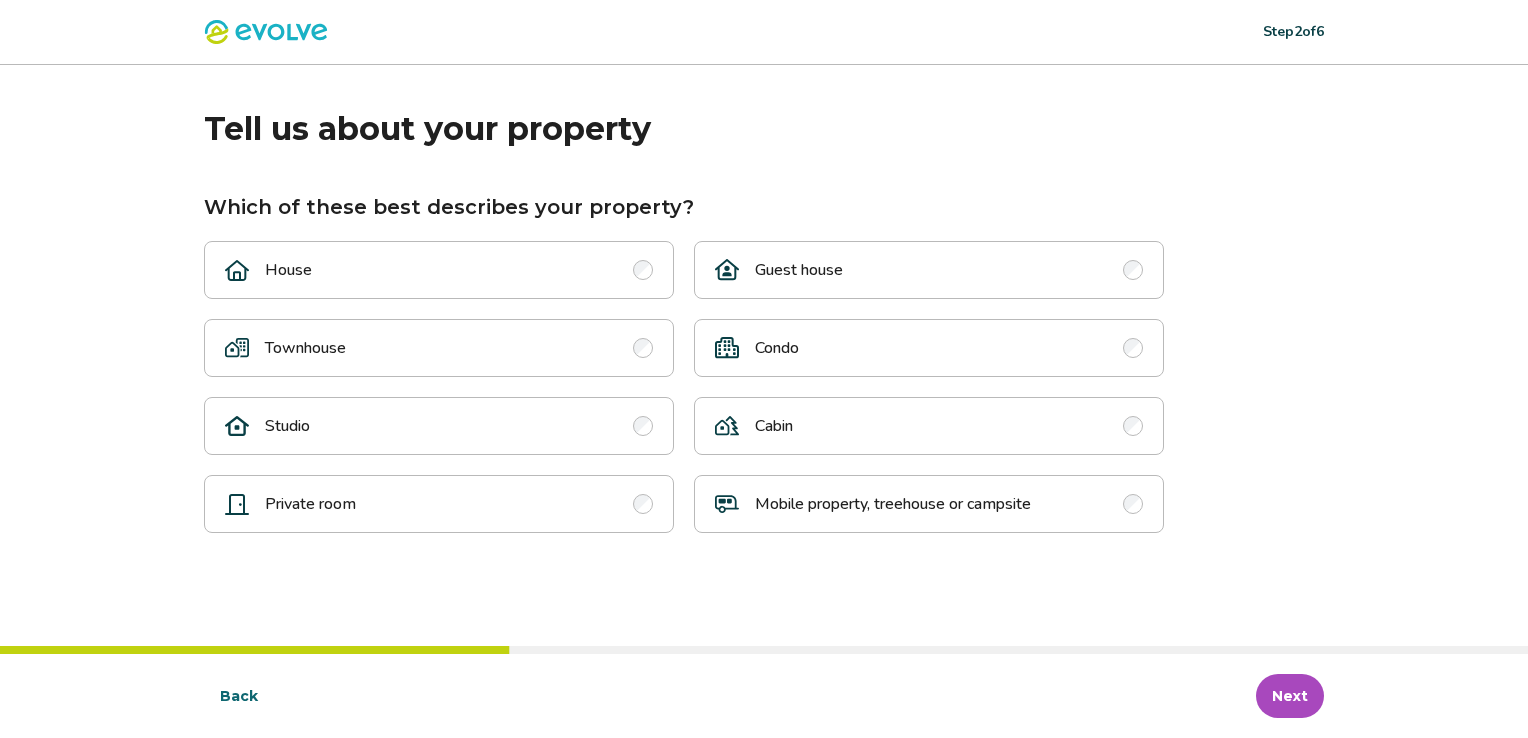 click on "House" at bounding box center [439, 270] 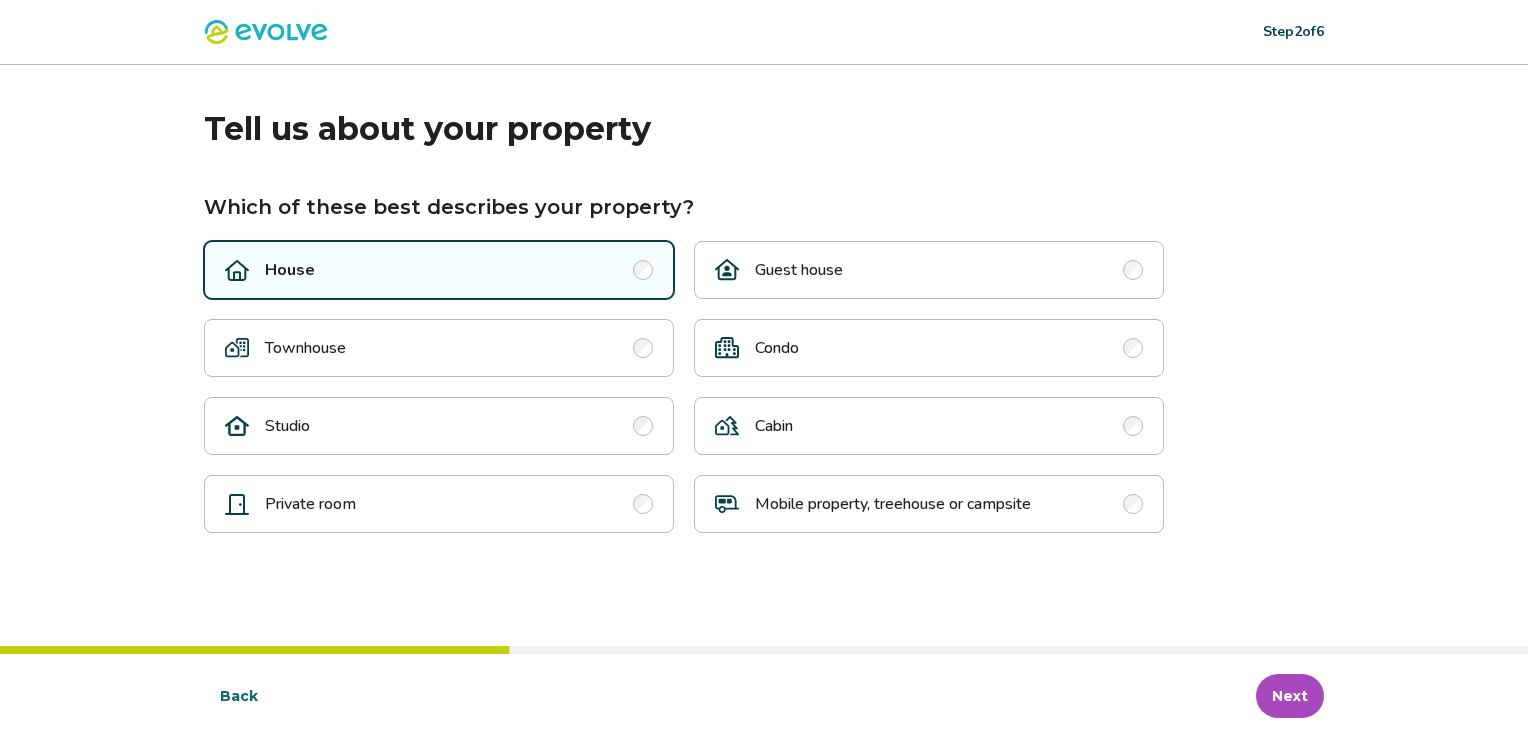 click on "Next" at bounding box center (1290, 696) 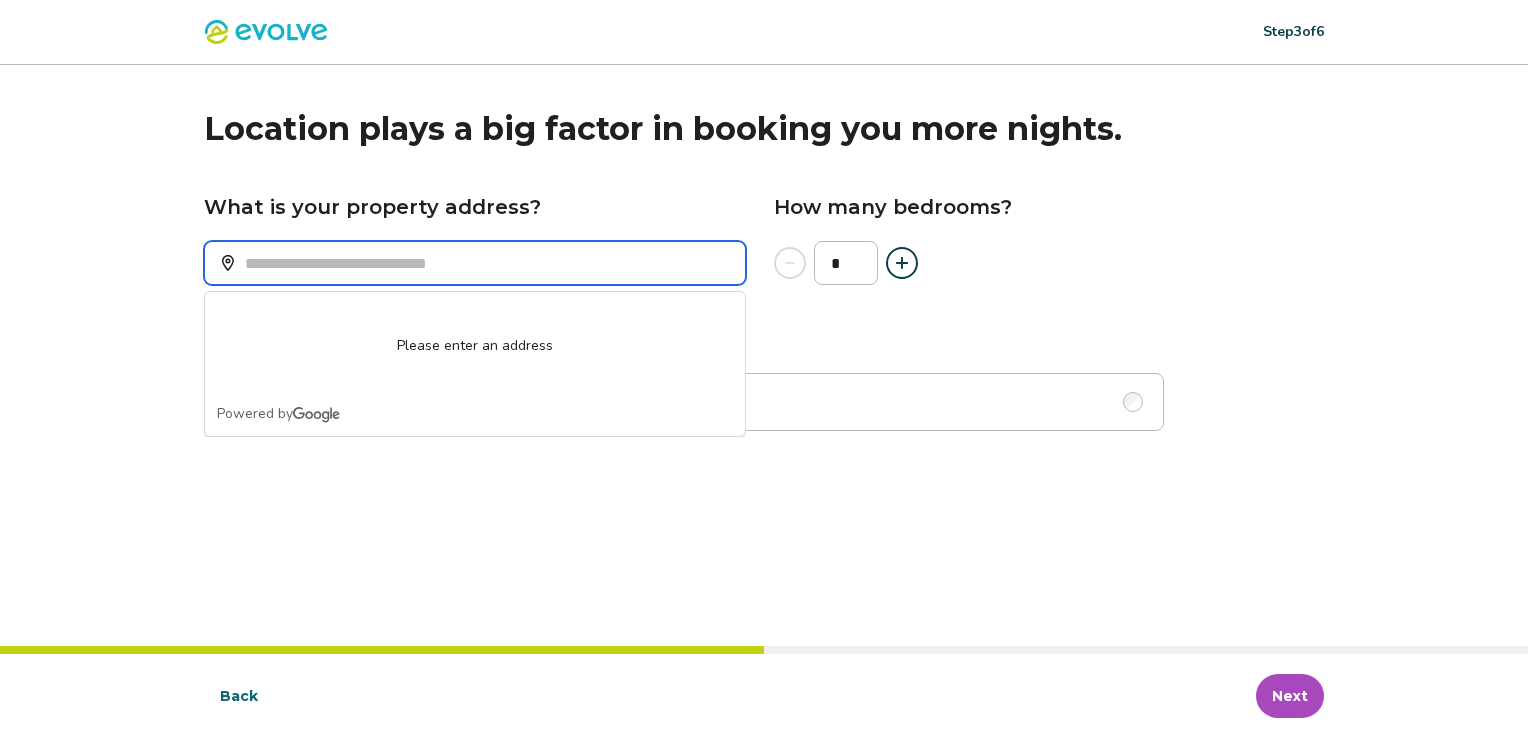 click on "What is your property address?" at bounding box center [475, 263] 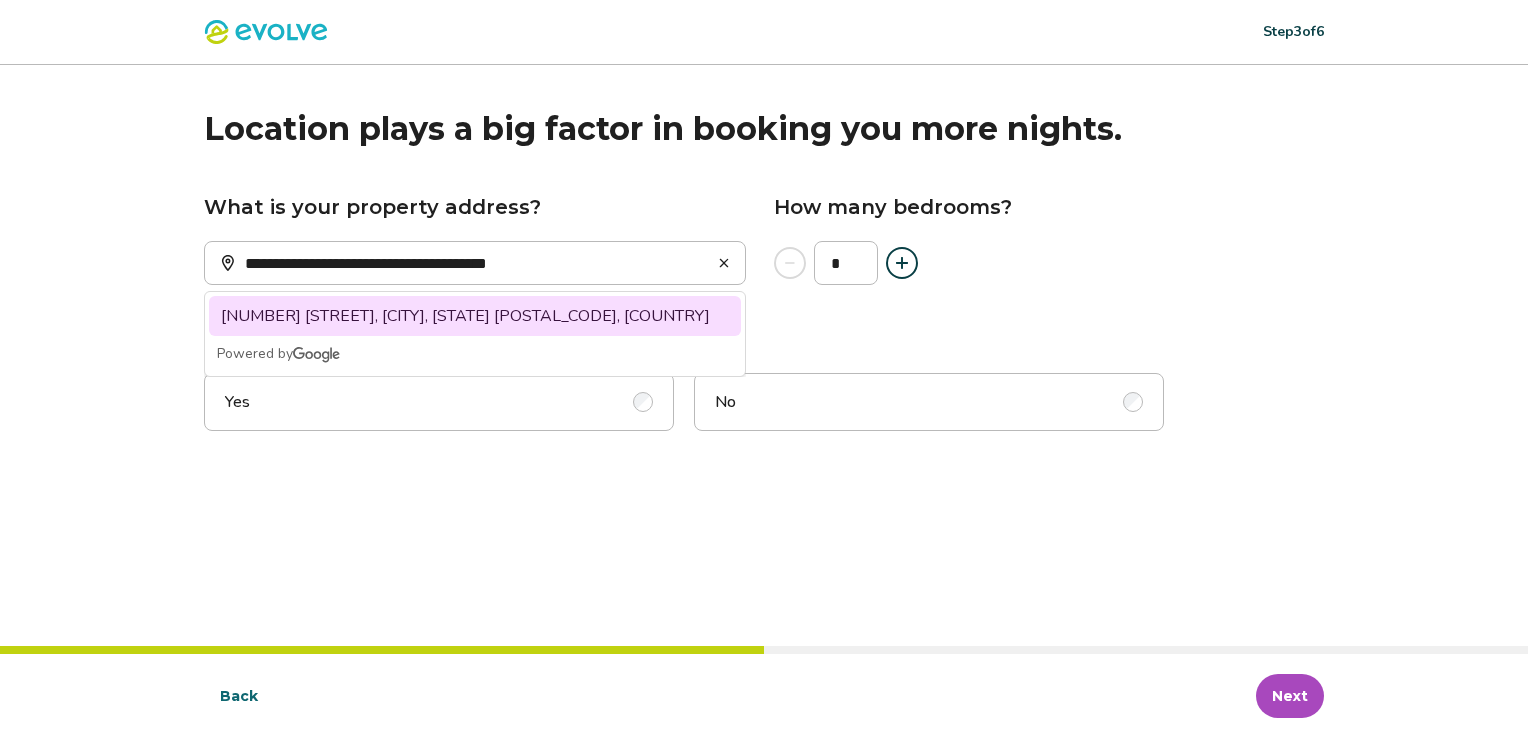 click 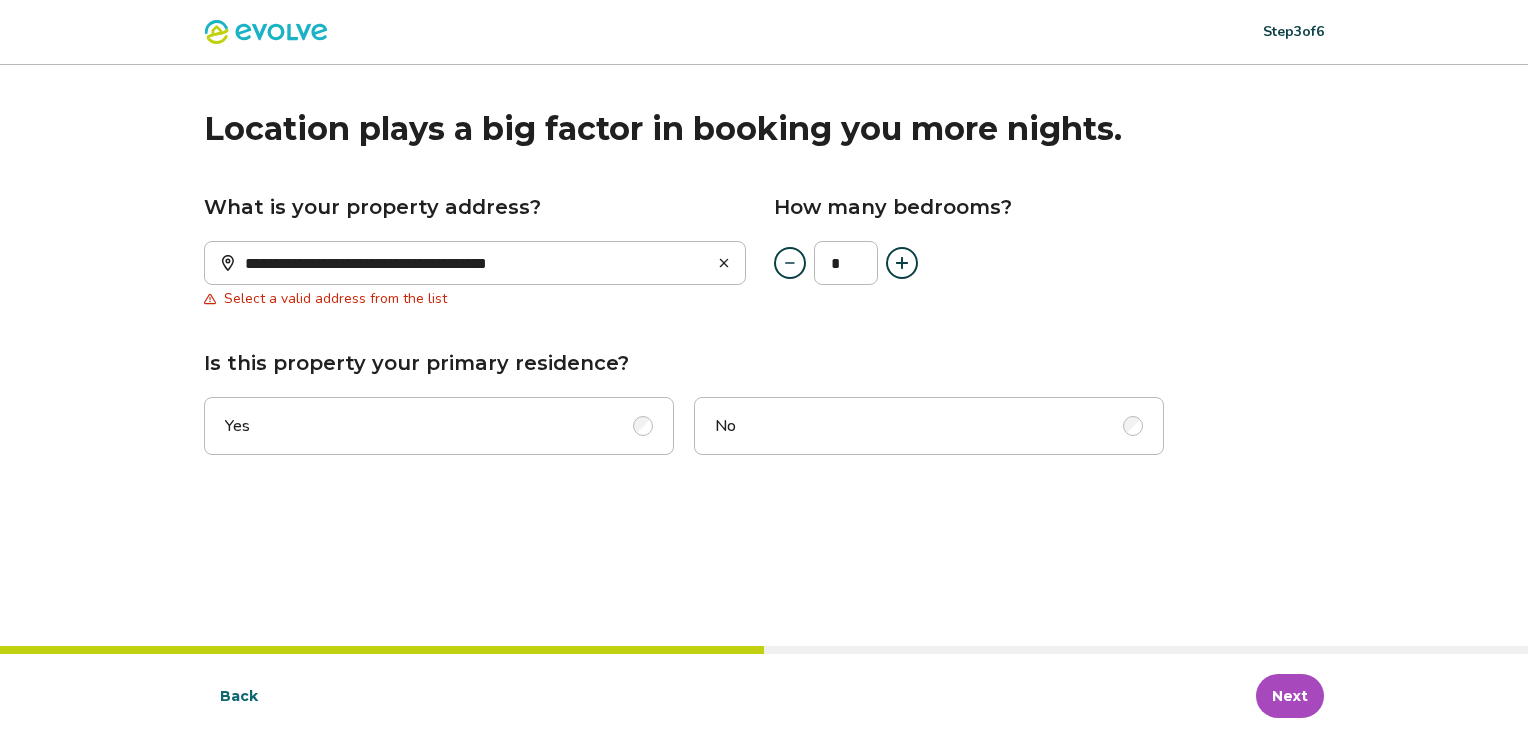 click 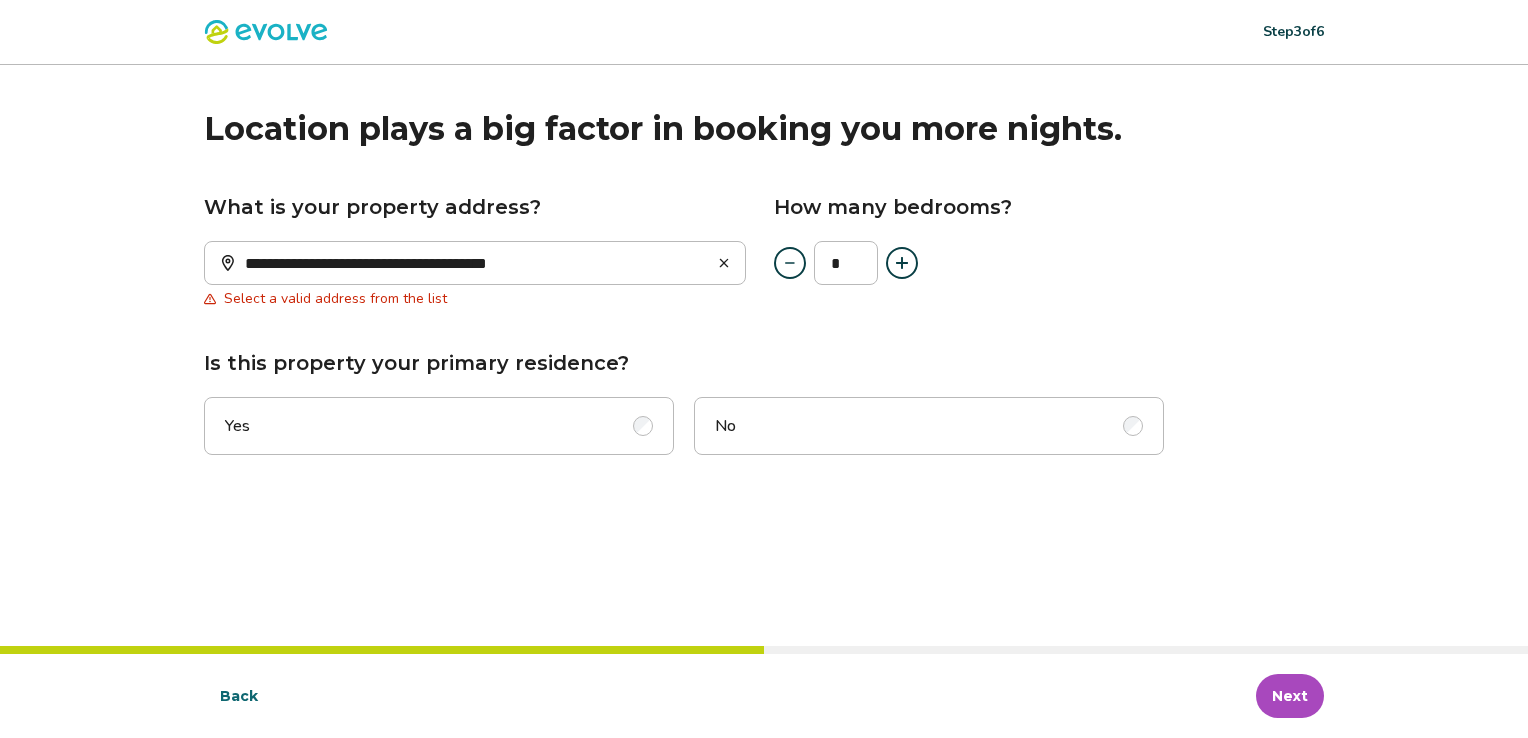 click on "No" at bounding box center [929, 426] 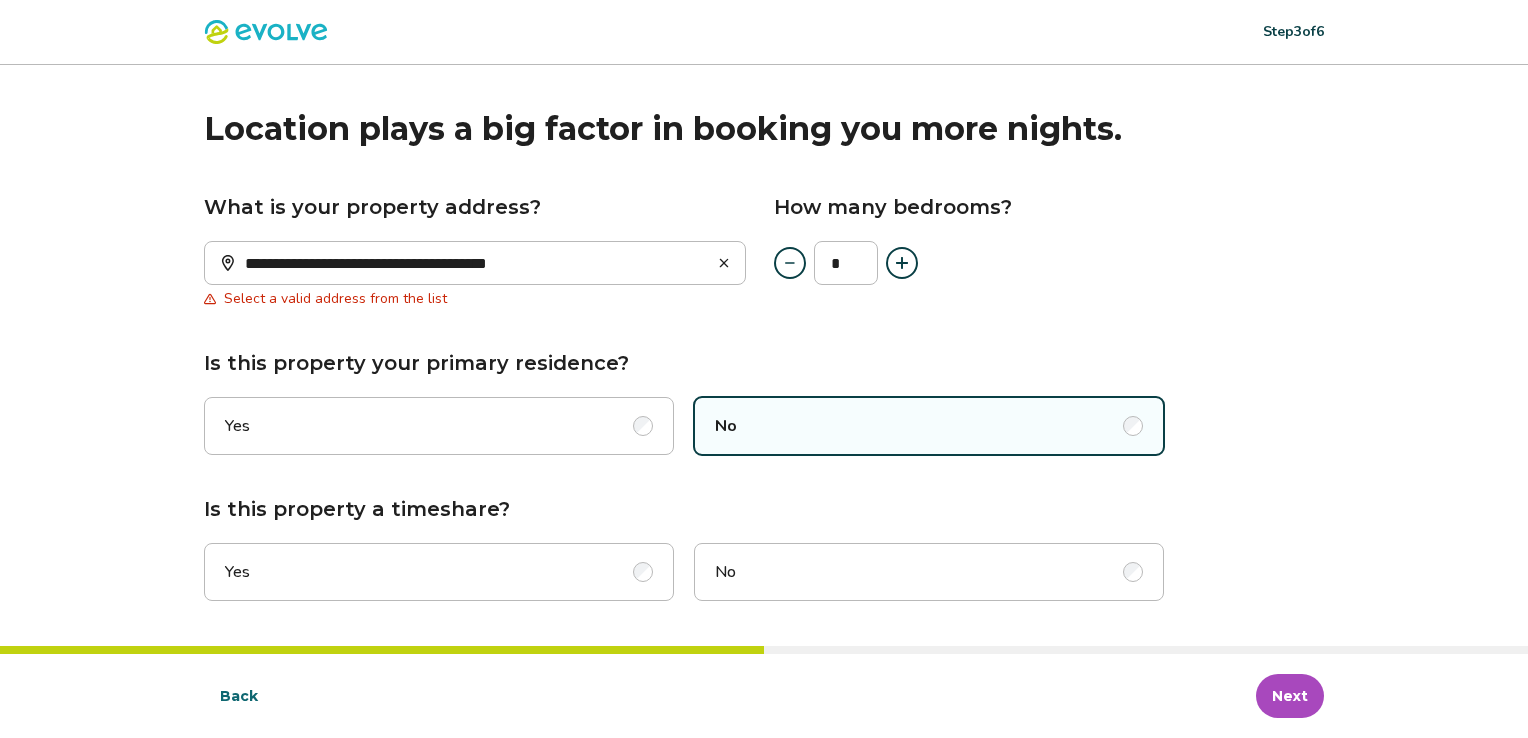 click at bounding box center (1133, 572) 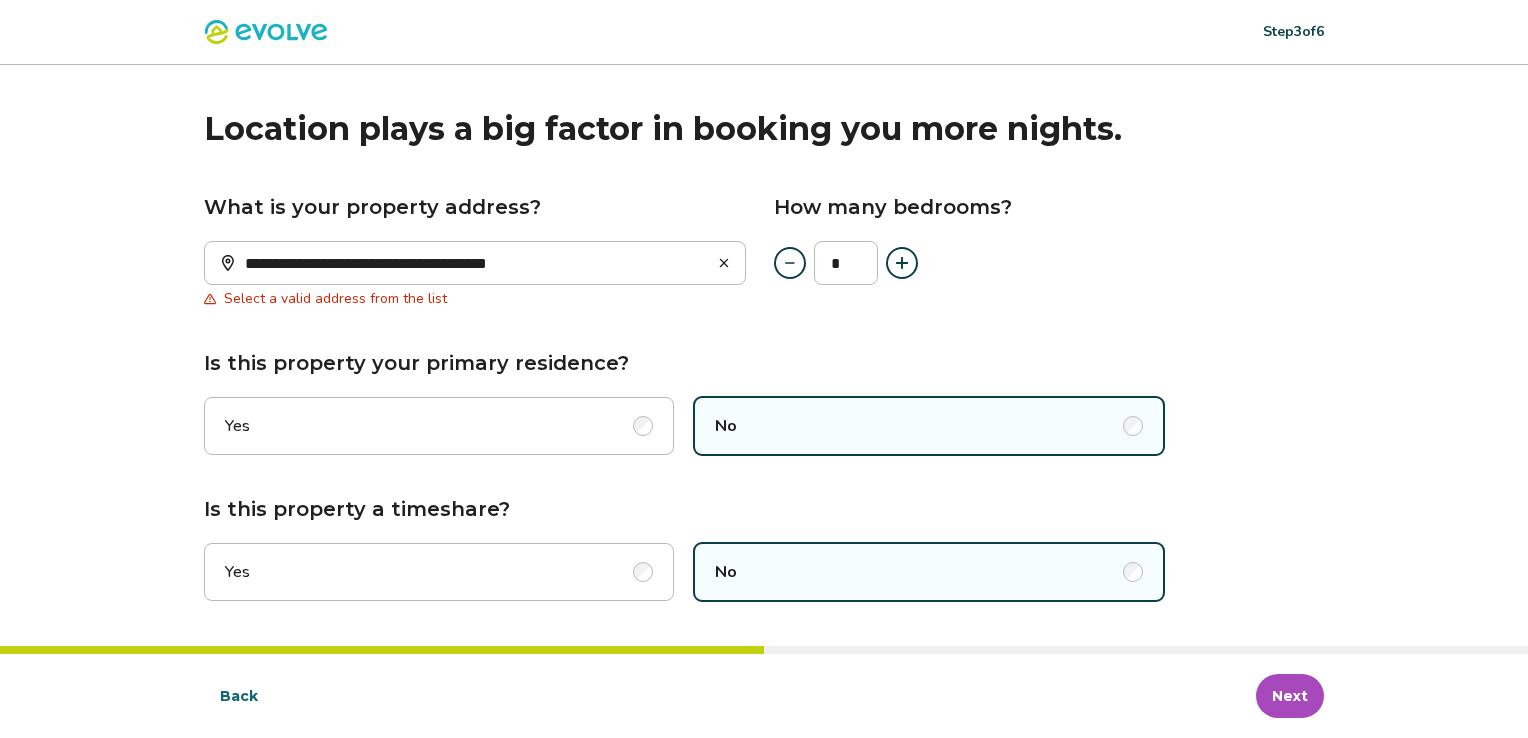 click on "Next" at bounding box center [1290, 696] 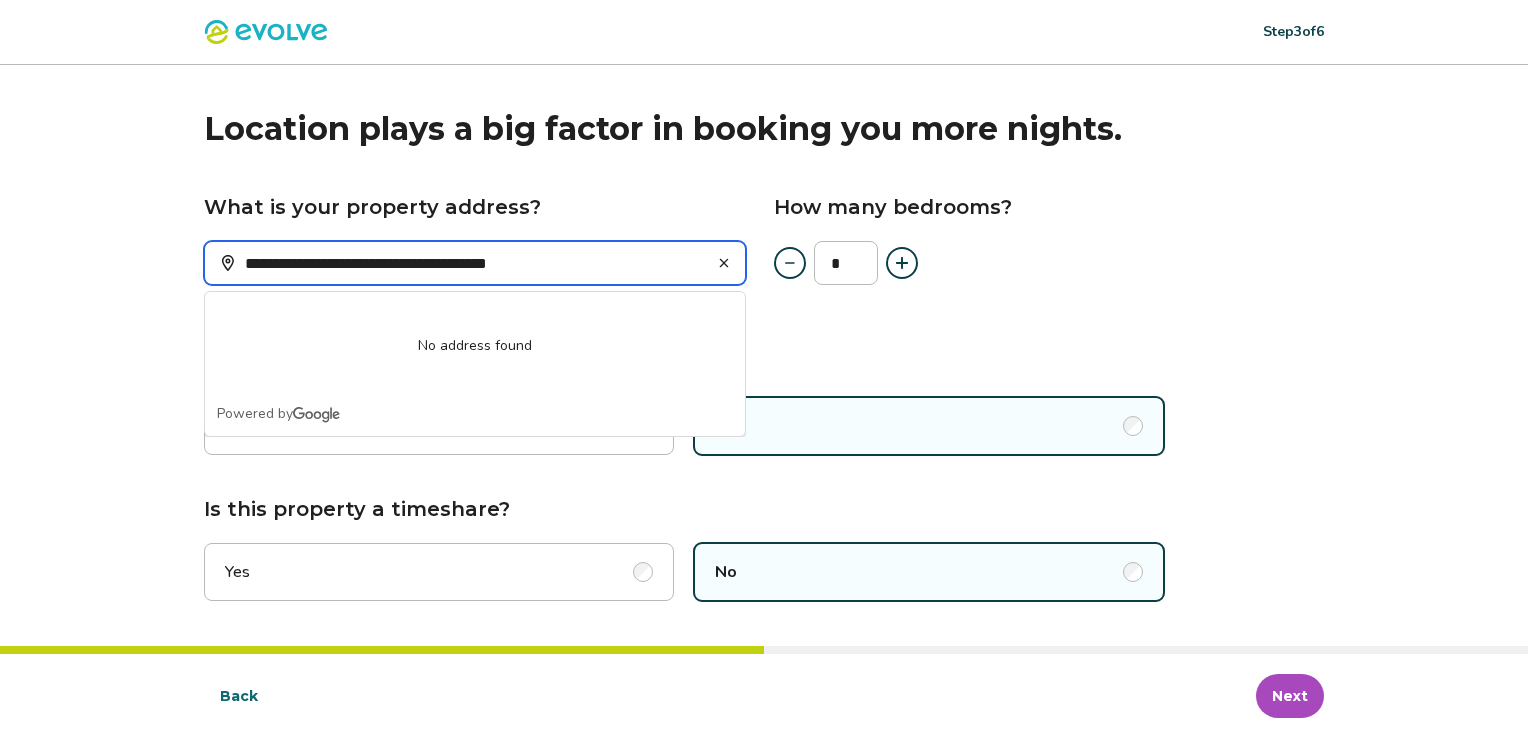 click on "**********" at bounding box center (475, 263) 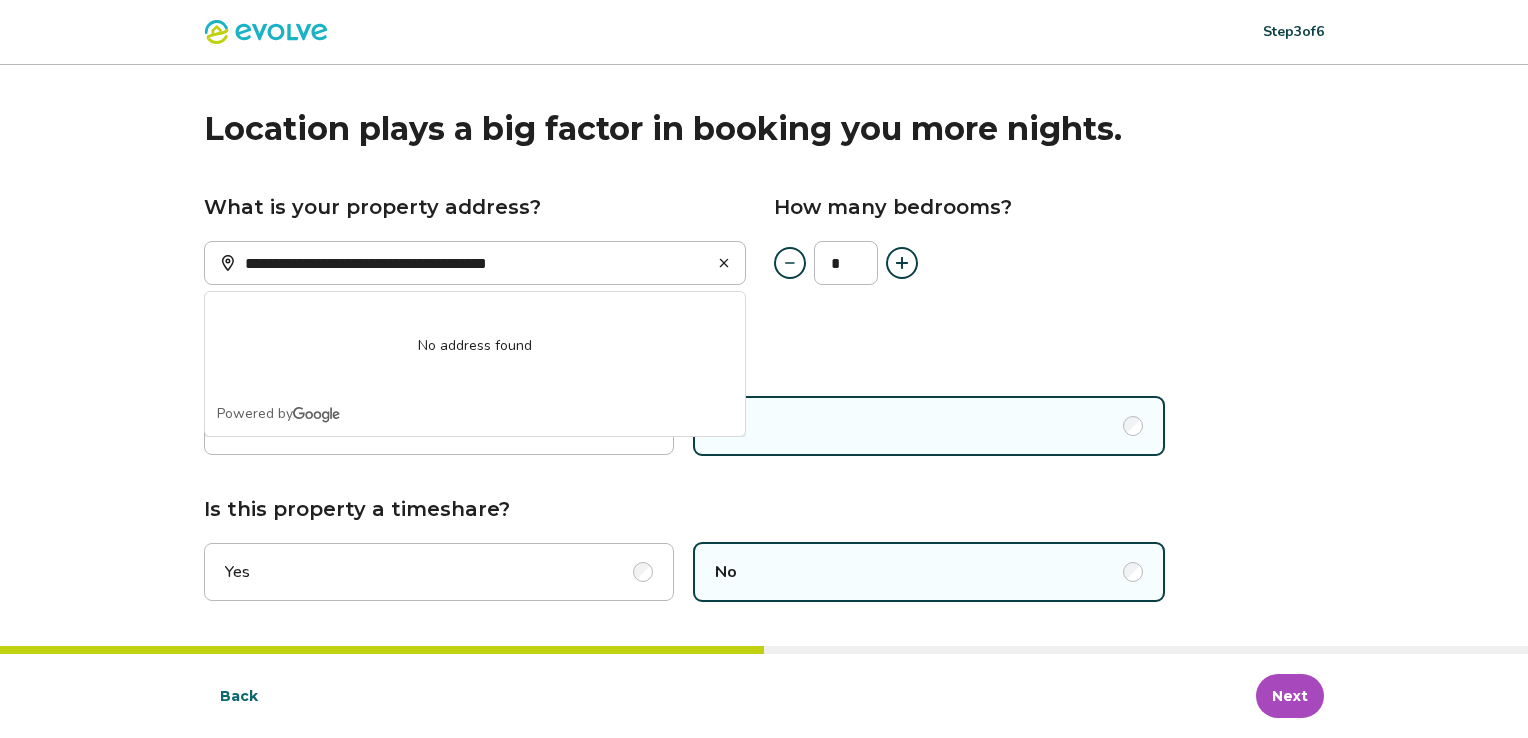 click on "No address found" at bounding box center [475, 346] 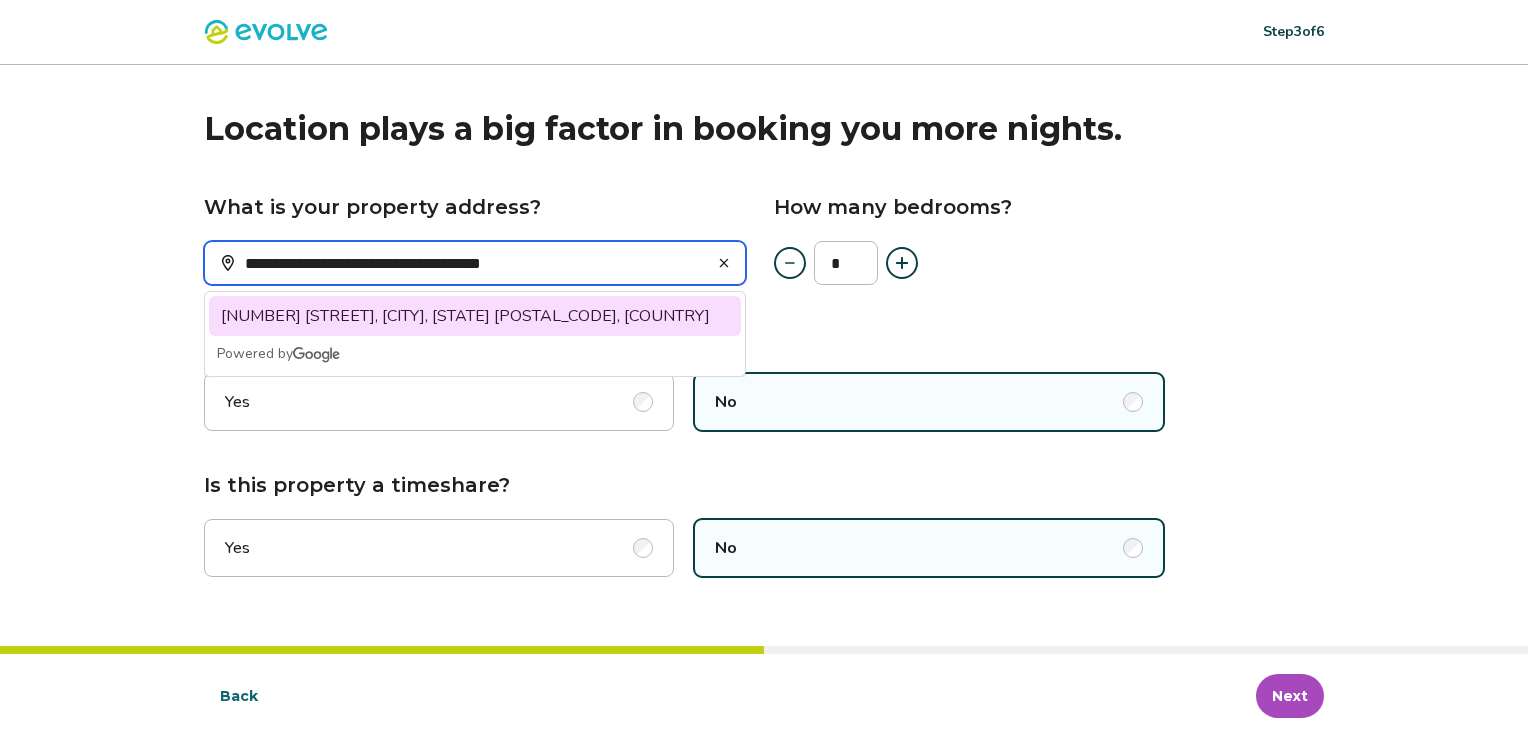 type on "**********" 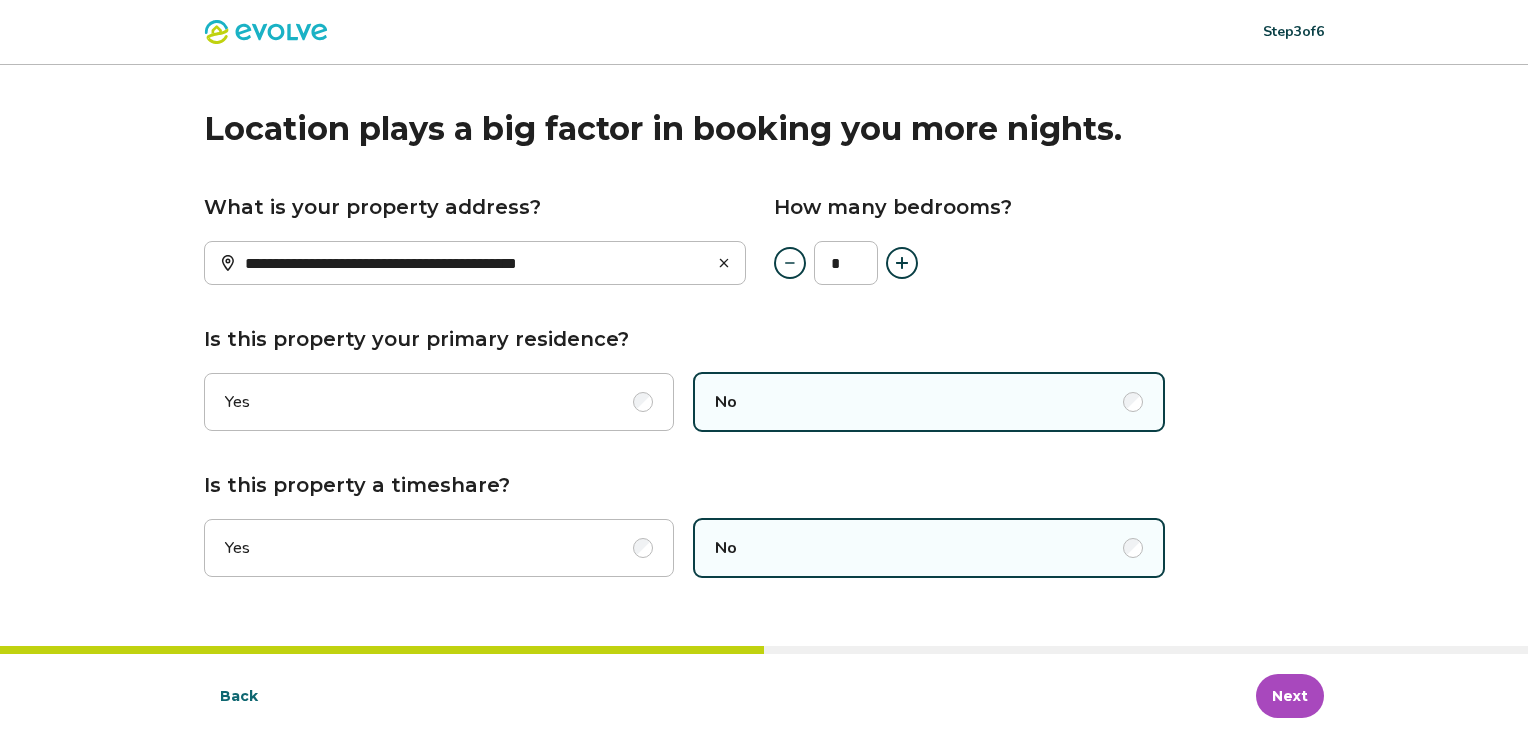 click on "Next" at bounding box center (1290, 696) 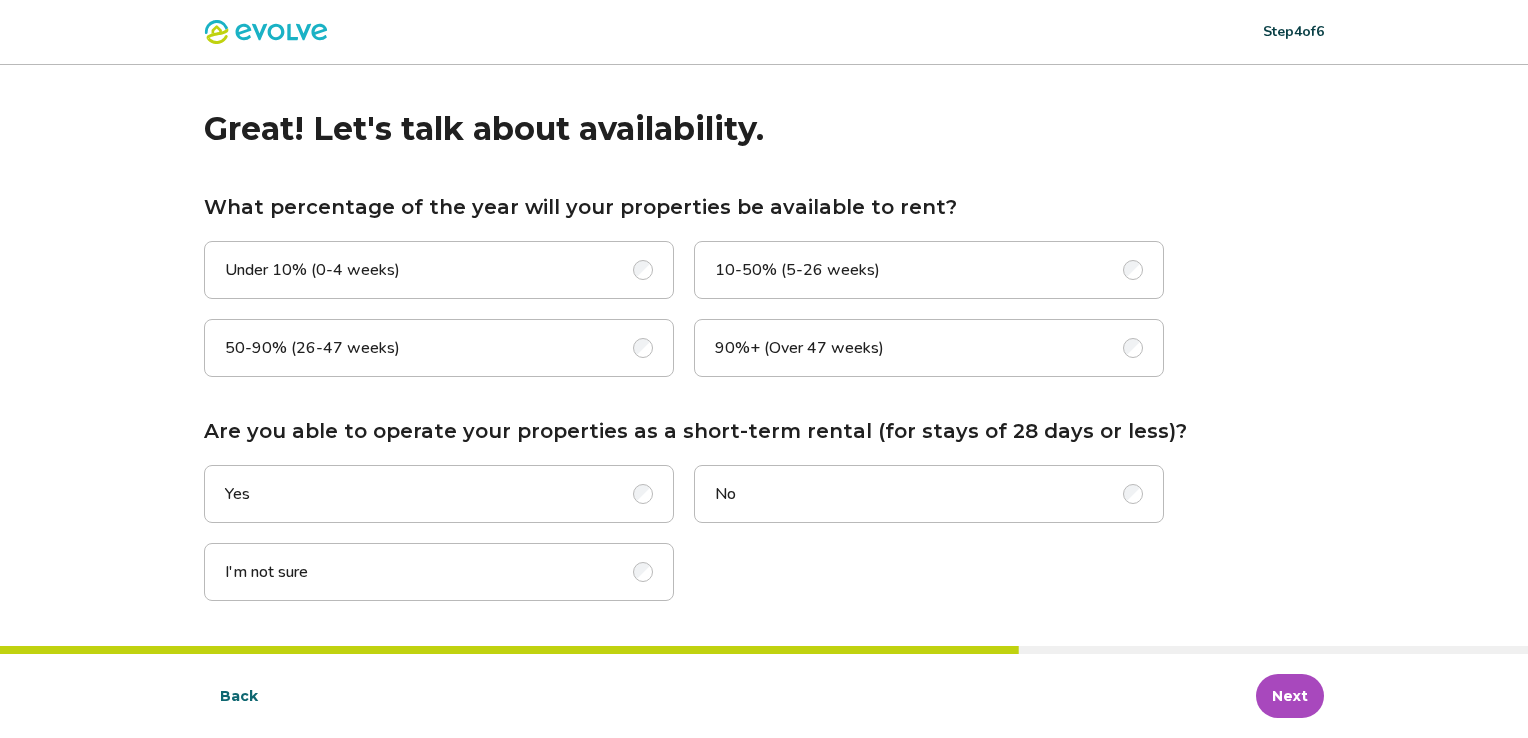 click at bounding box center [1133, 348] 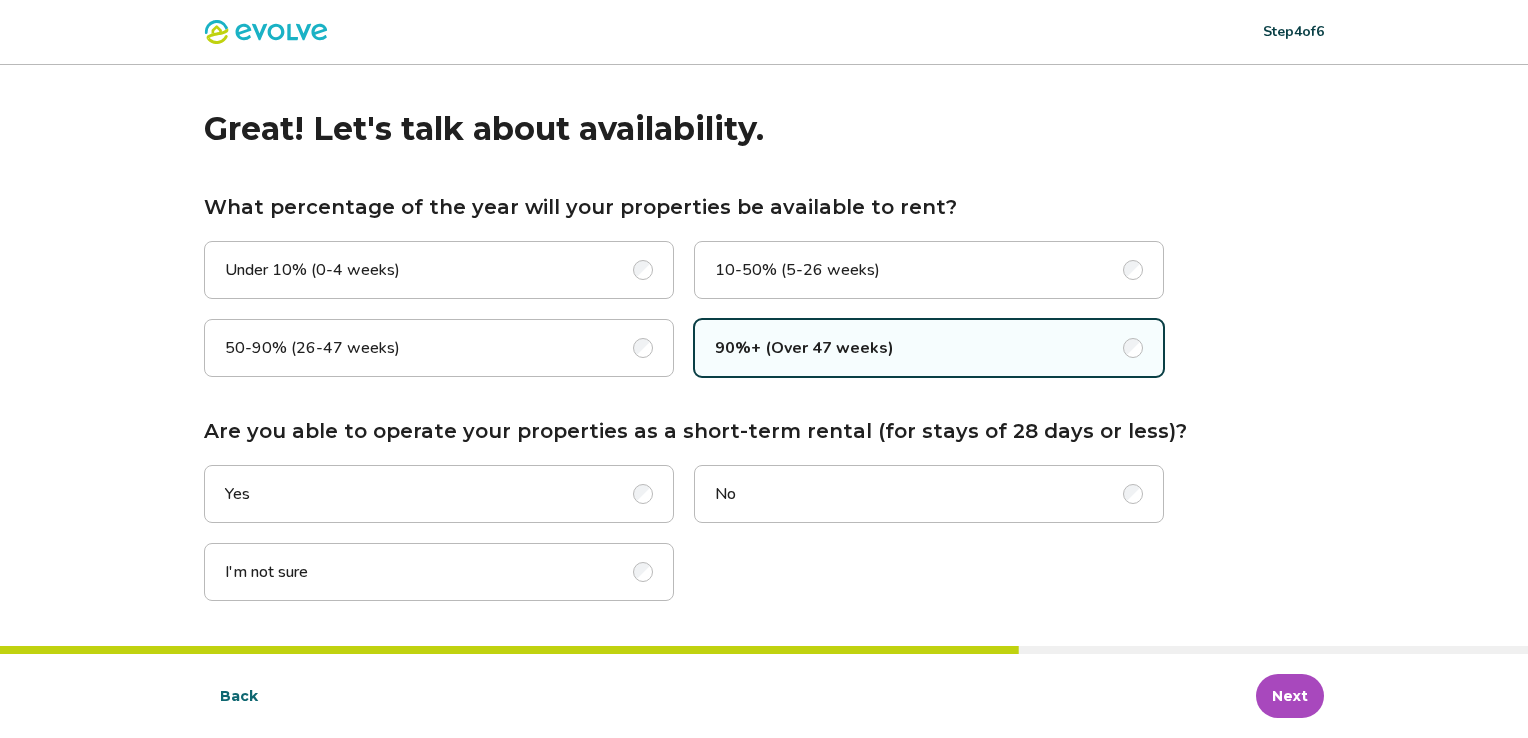 click on "Yes" at bounding box center [439, 494] 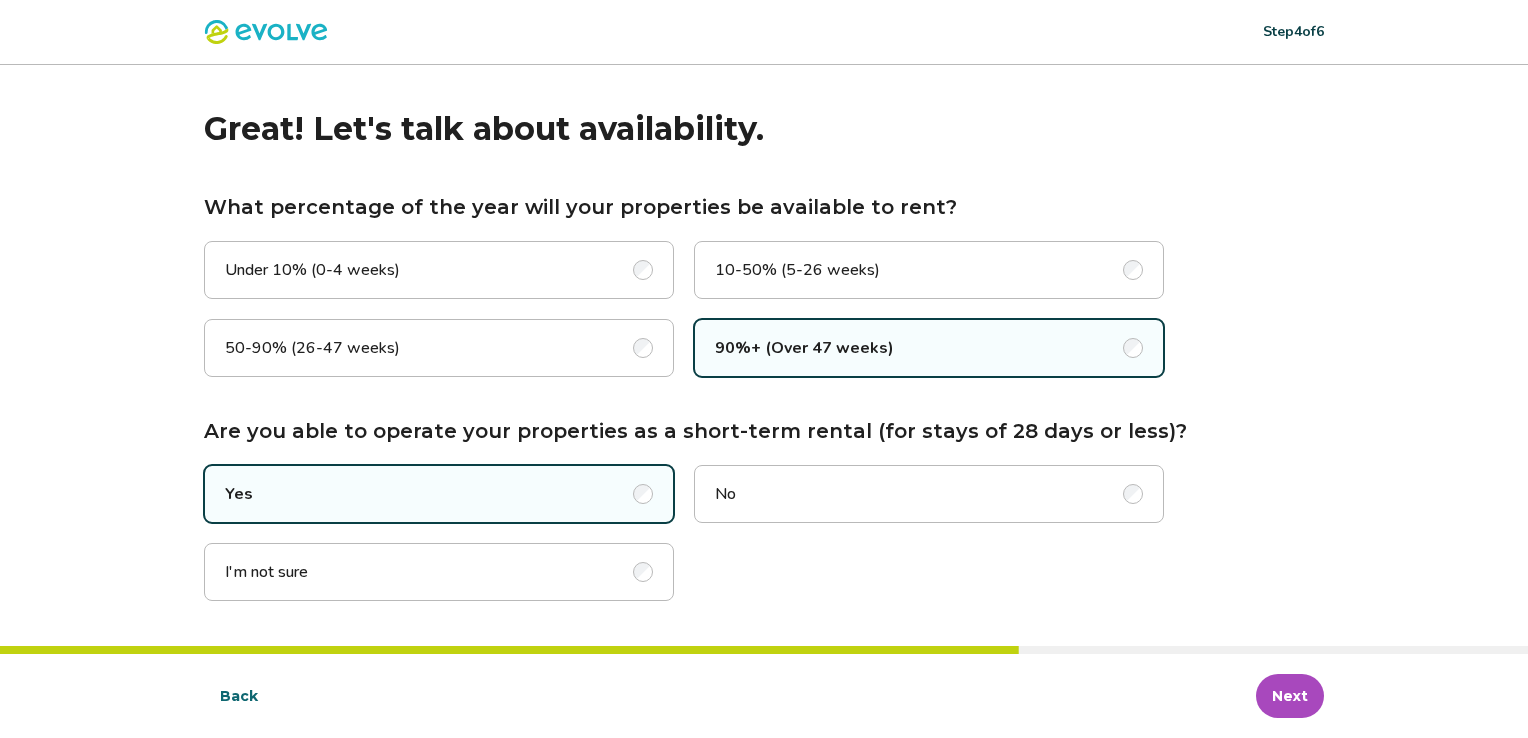 click on "Next" at bounding box center [1290, 696] 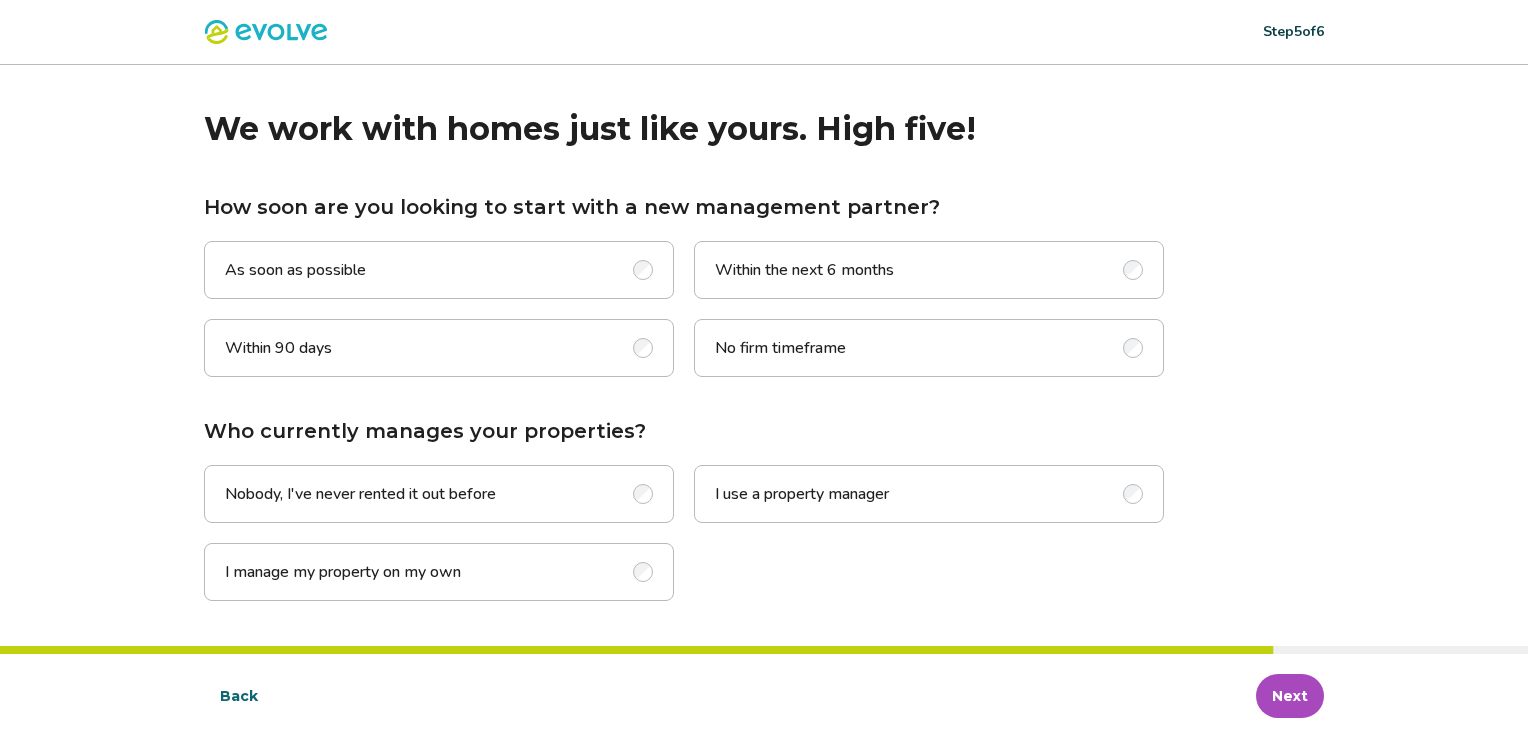 click on "As soon as possible" at bounding box center [439, 270] 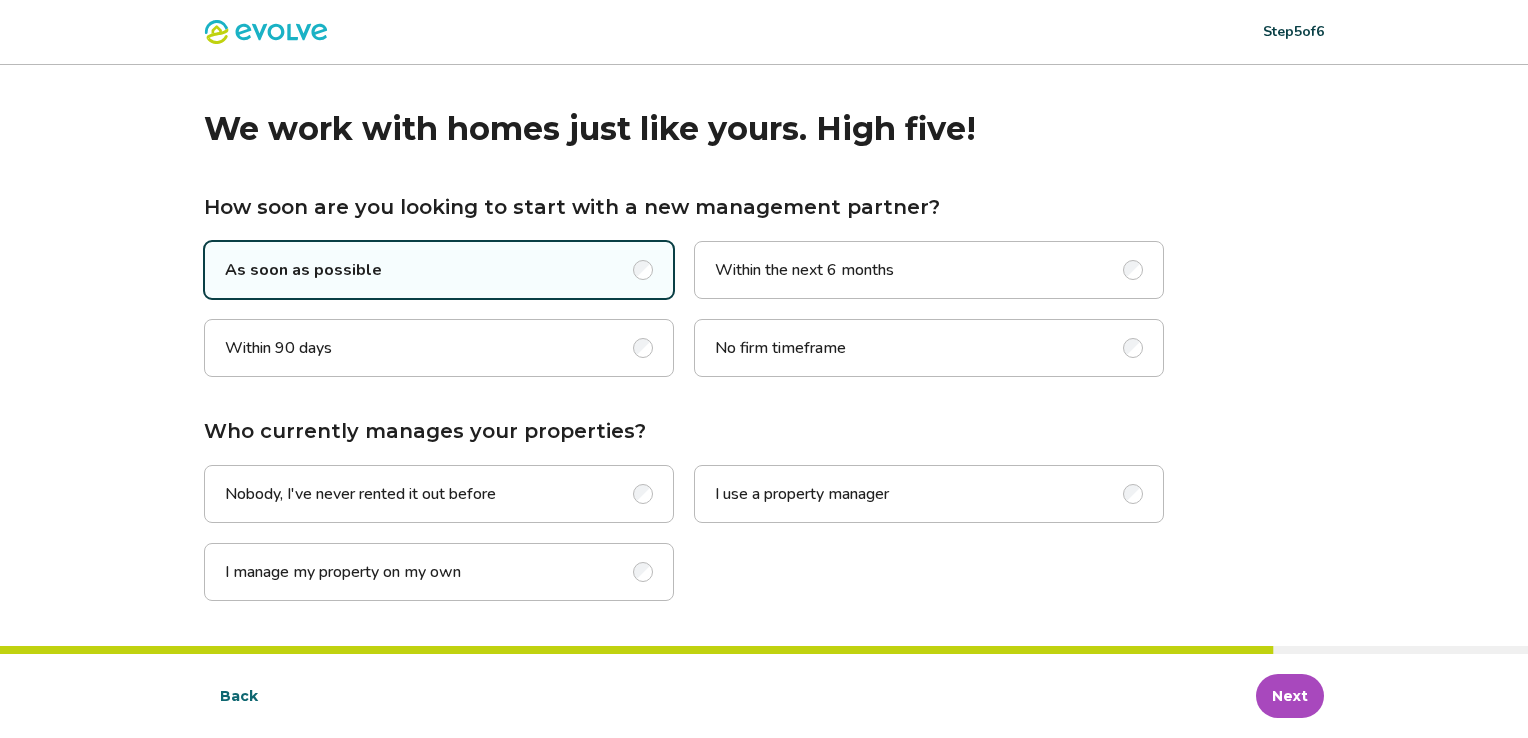 click on "I use a property manager" at bounding box center [929, 494] 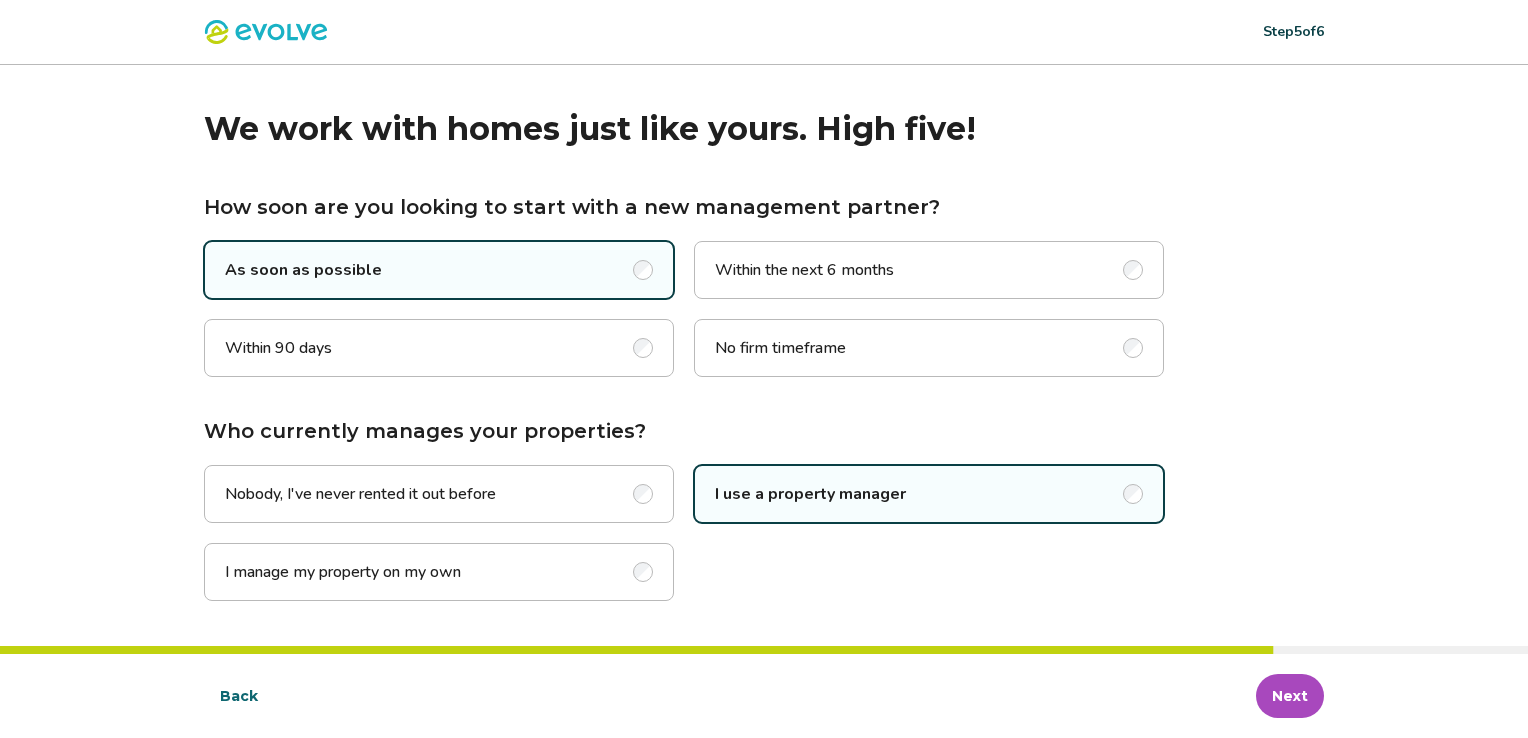 click on "Next" at bounding box center (1290, 696) 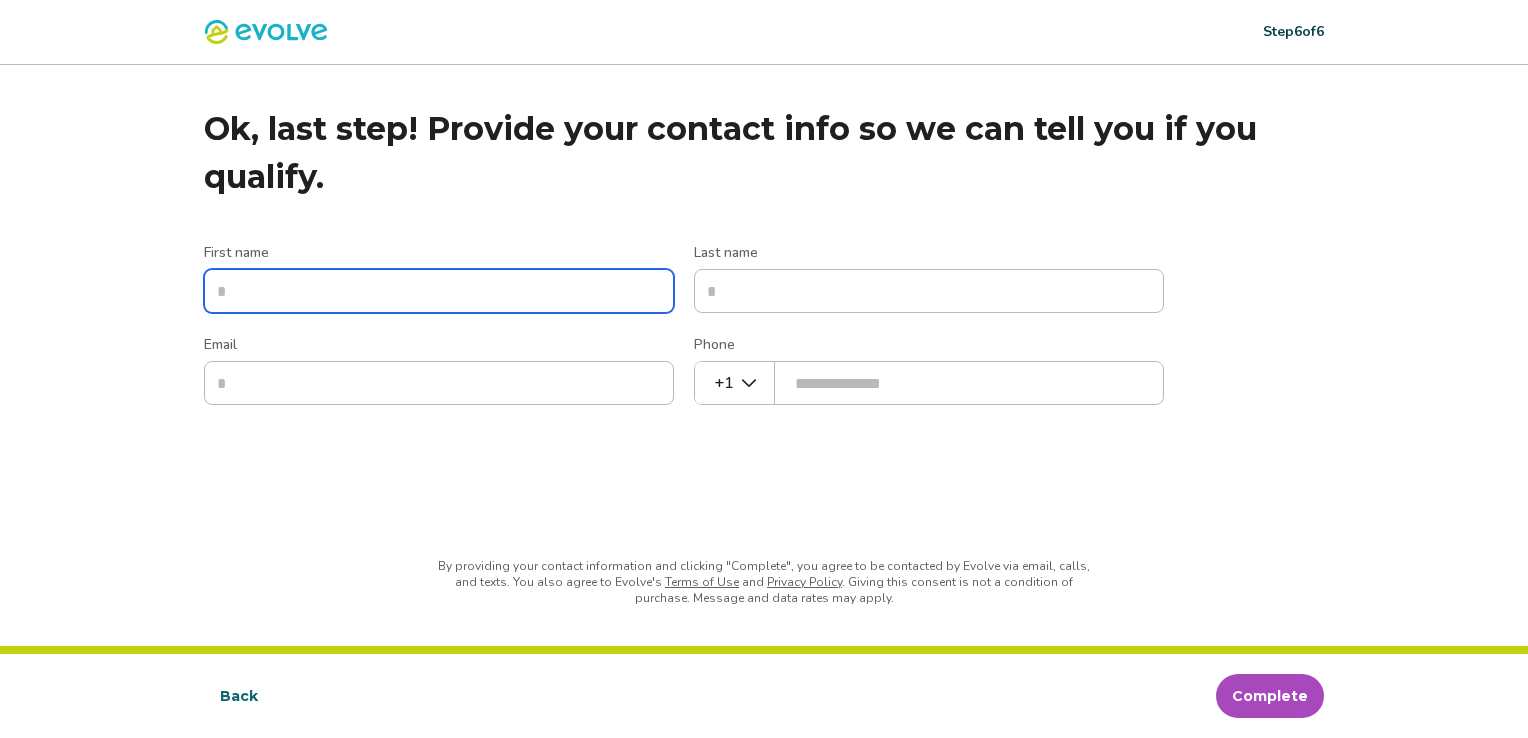 click on "First name" at bounding box center [439, 291] 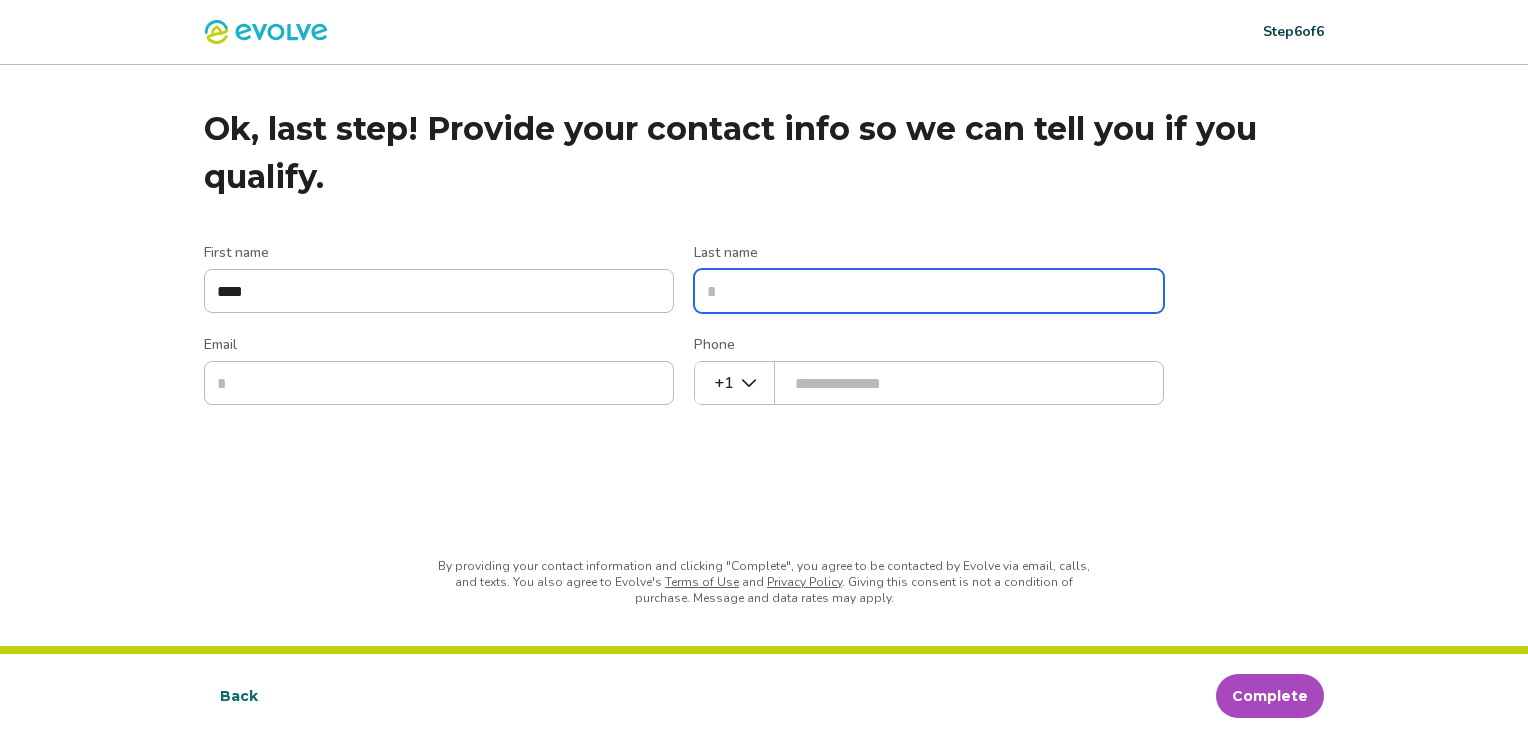 type on "**********" 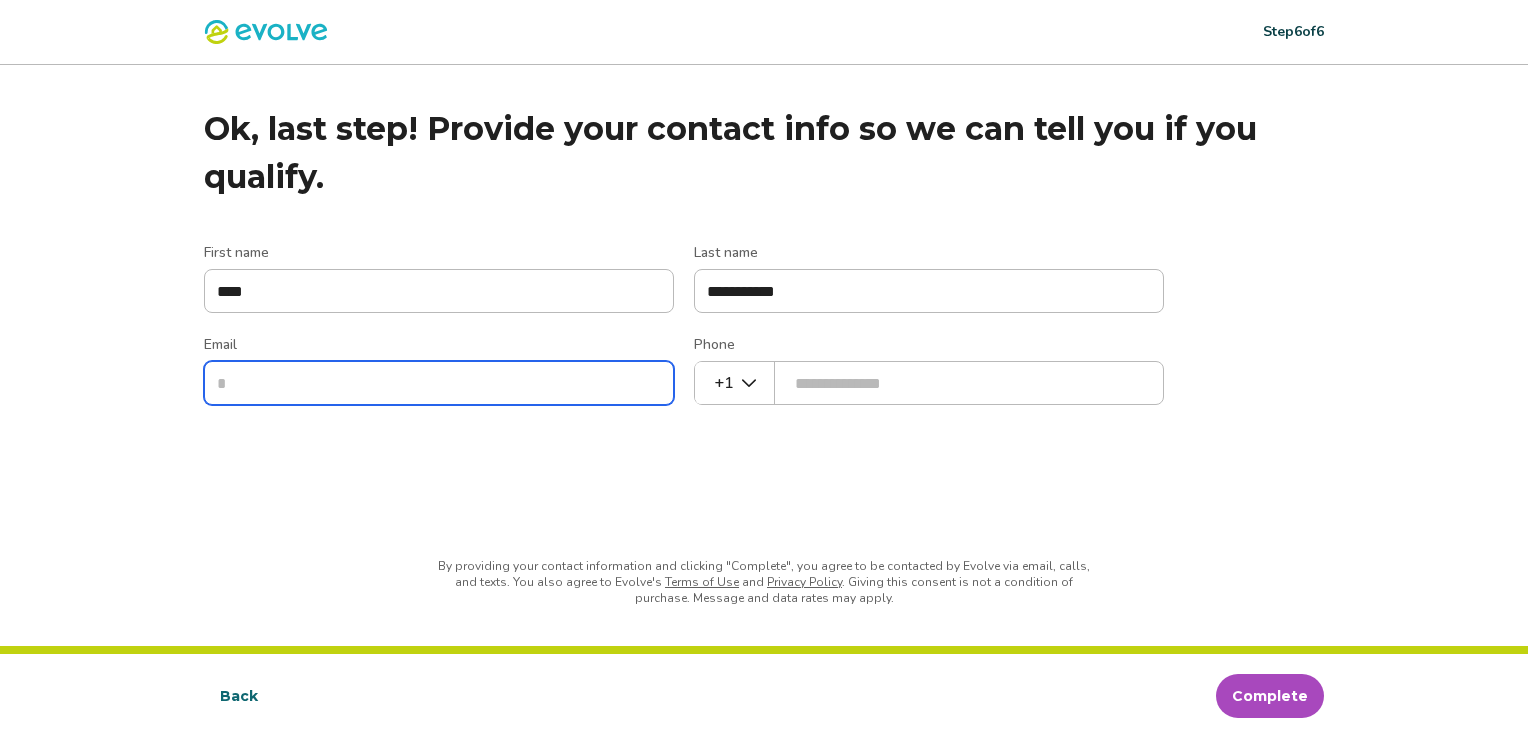 type on "**********" 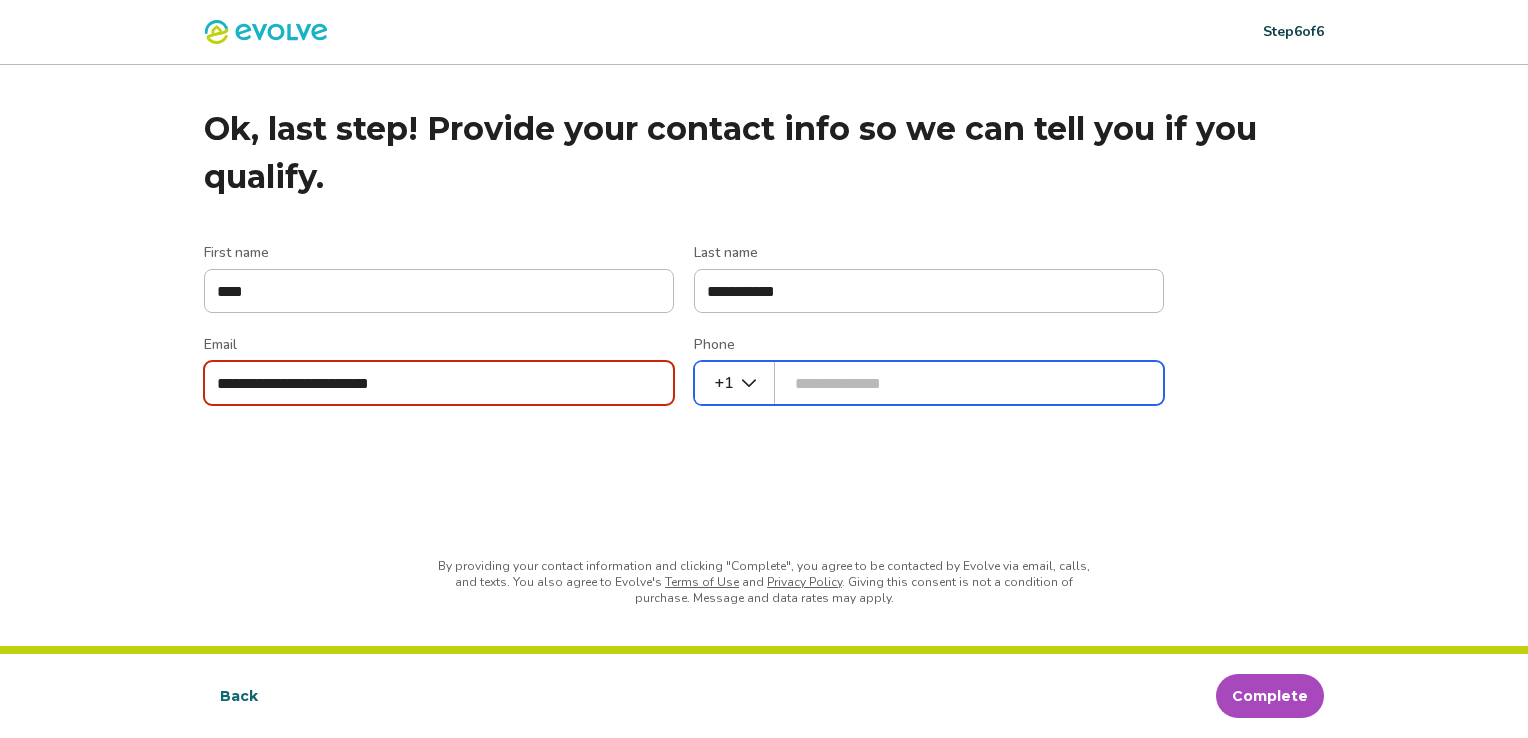type on "**********" 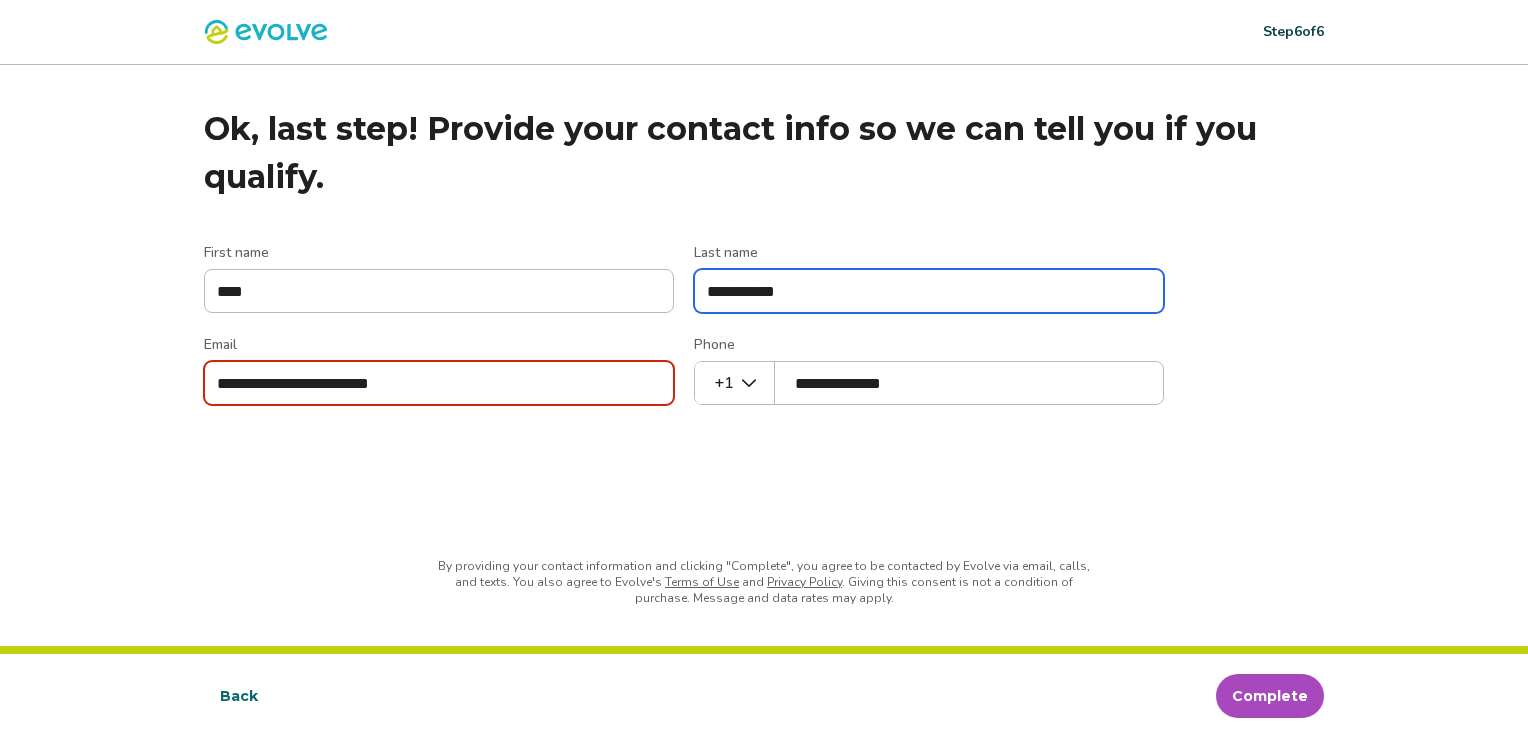 click on "**********" at bounding box center [929, 291] 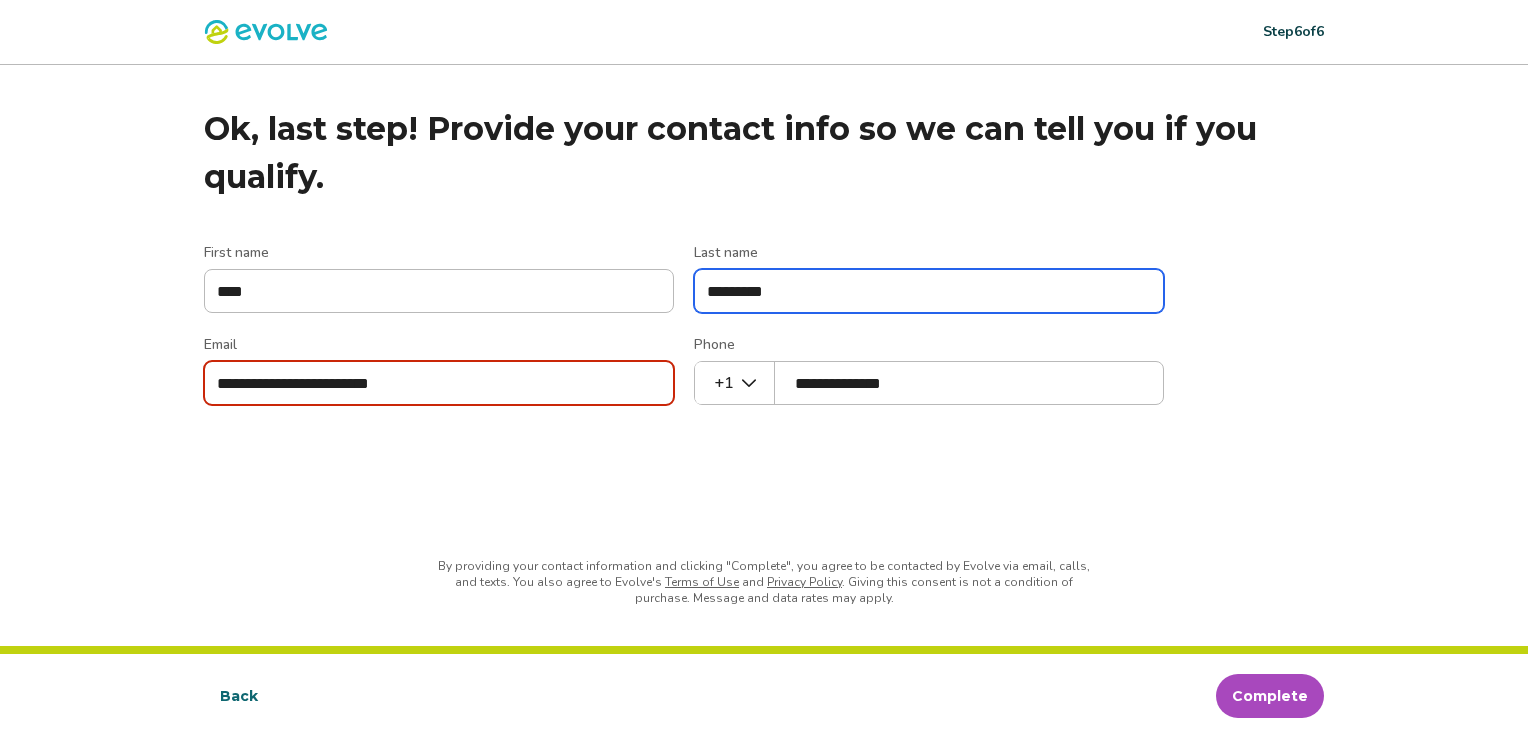 type on "*********" 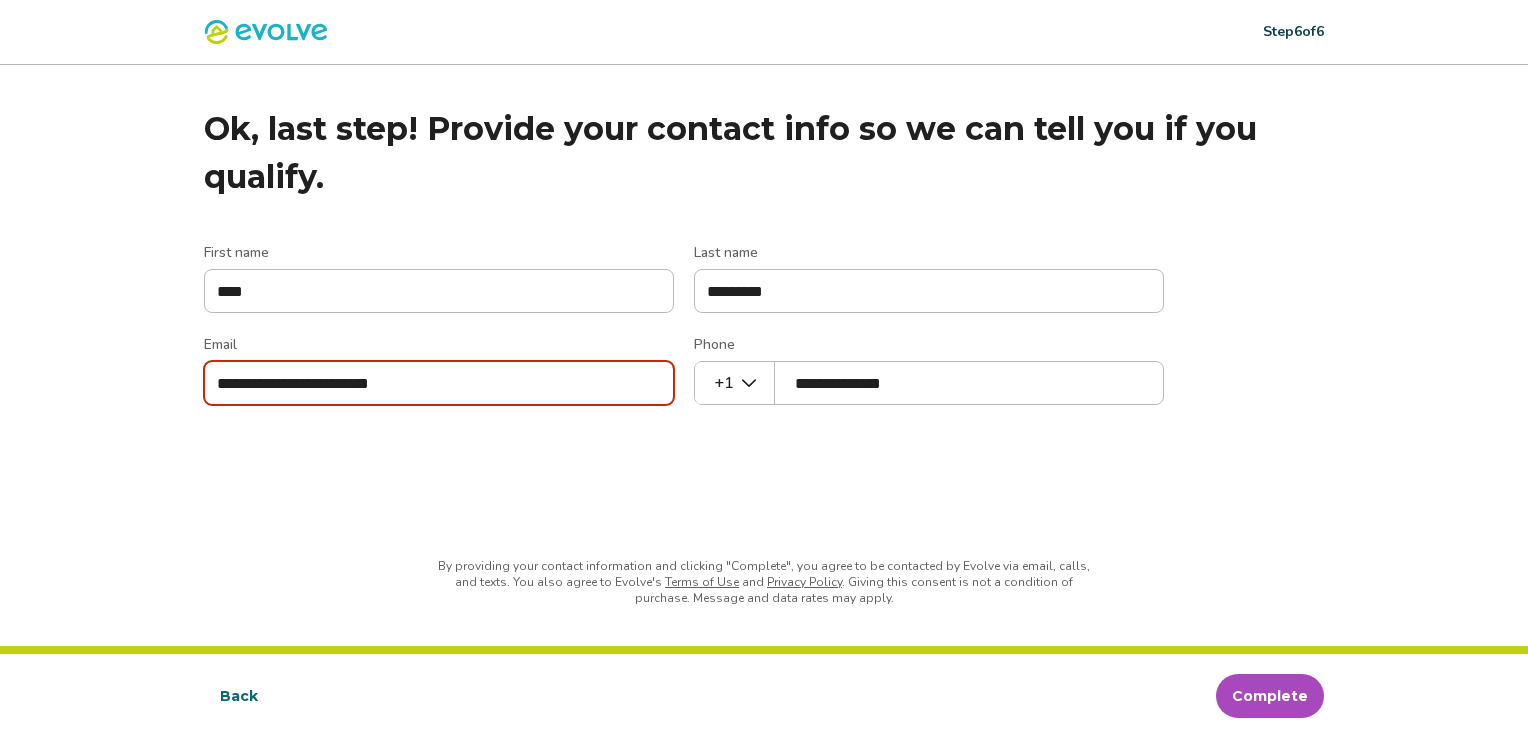click on "Complete" at bounding box center [1270, 696] 